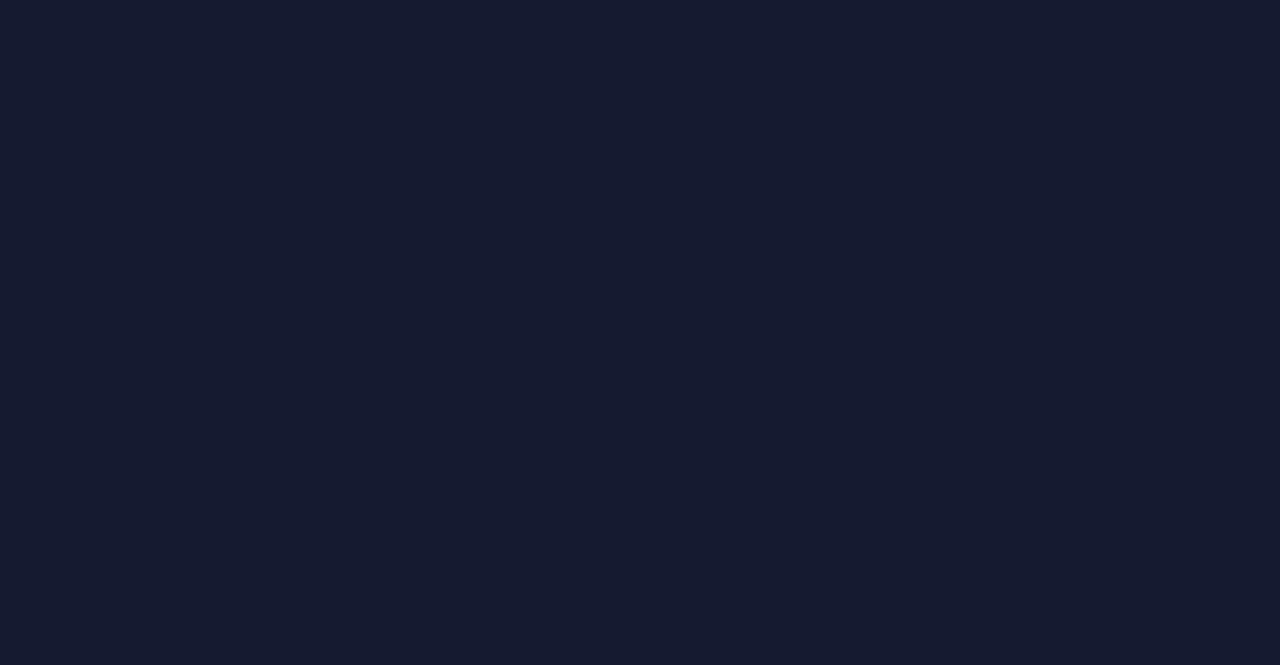 scroll, scrollTop: 0, scrollLeft: 0, axis: both 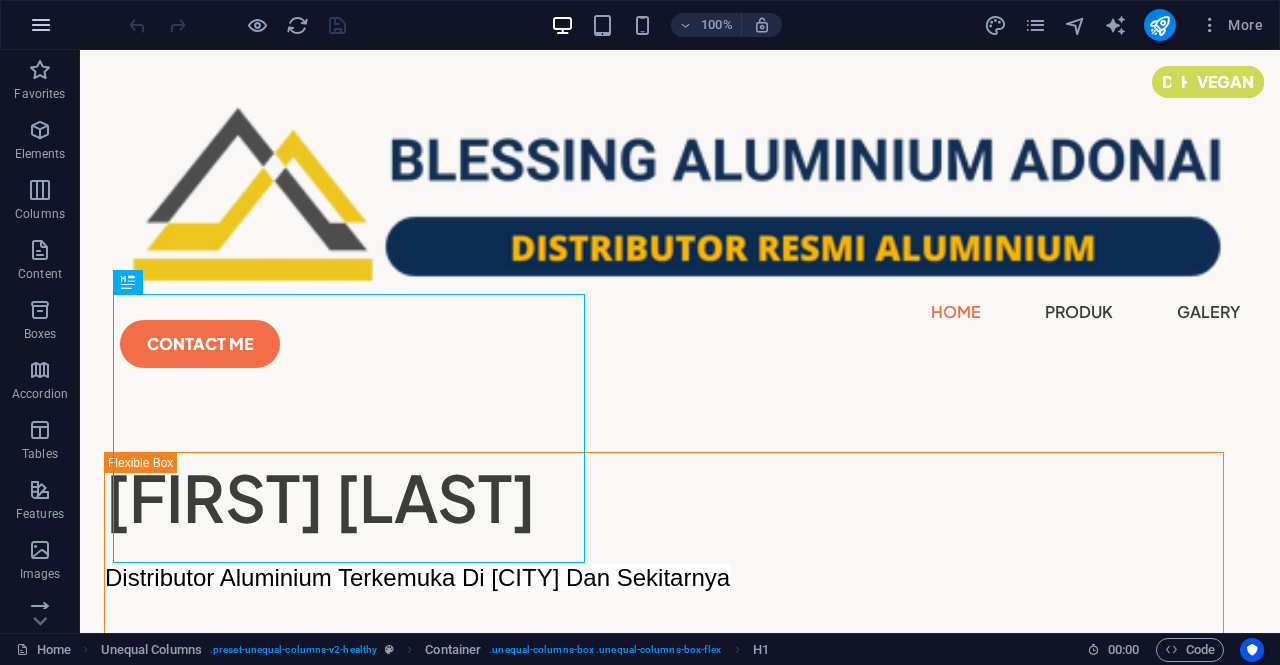 click at bounding box center [41, 25] 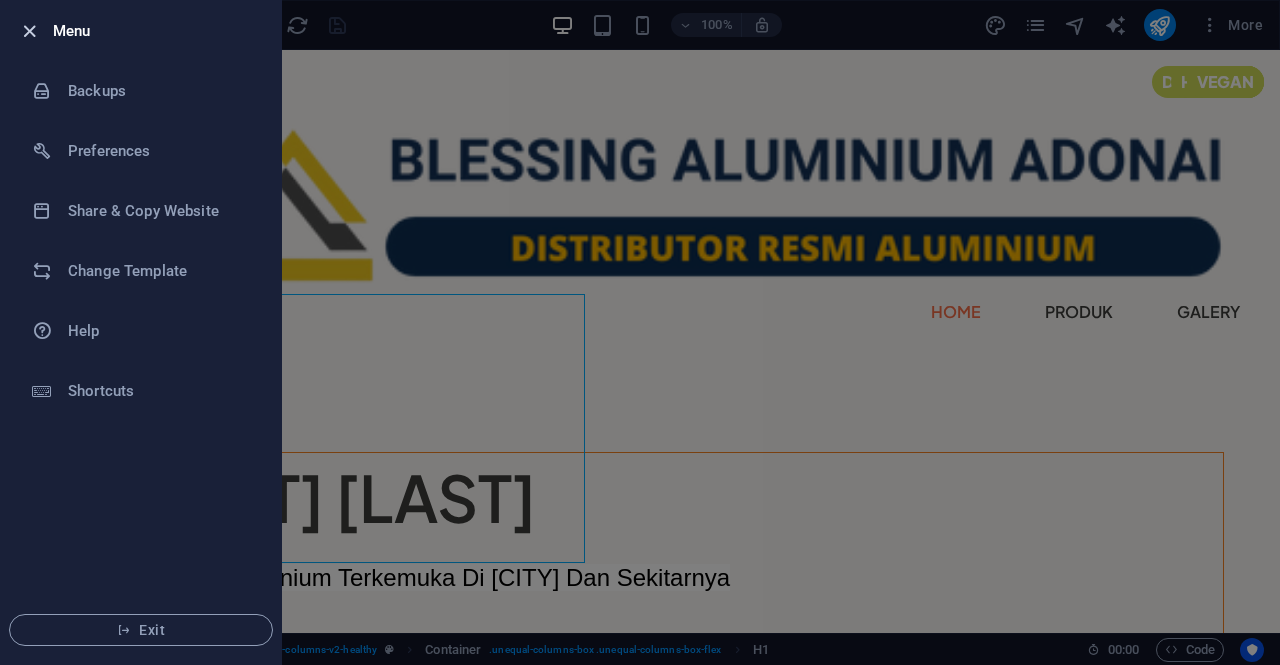 click at bounding box center (29, 31) 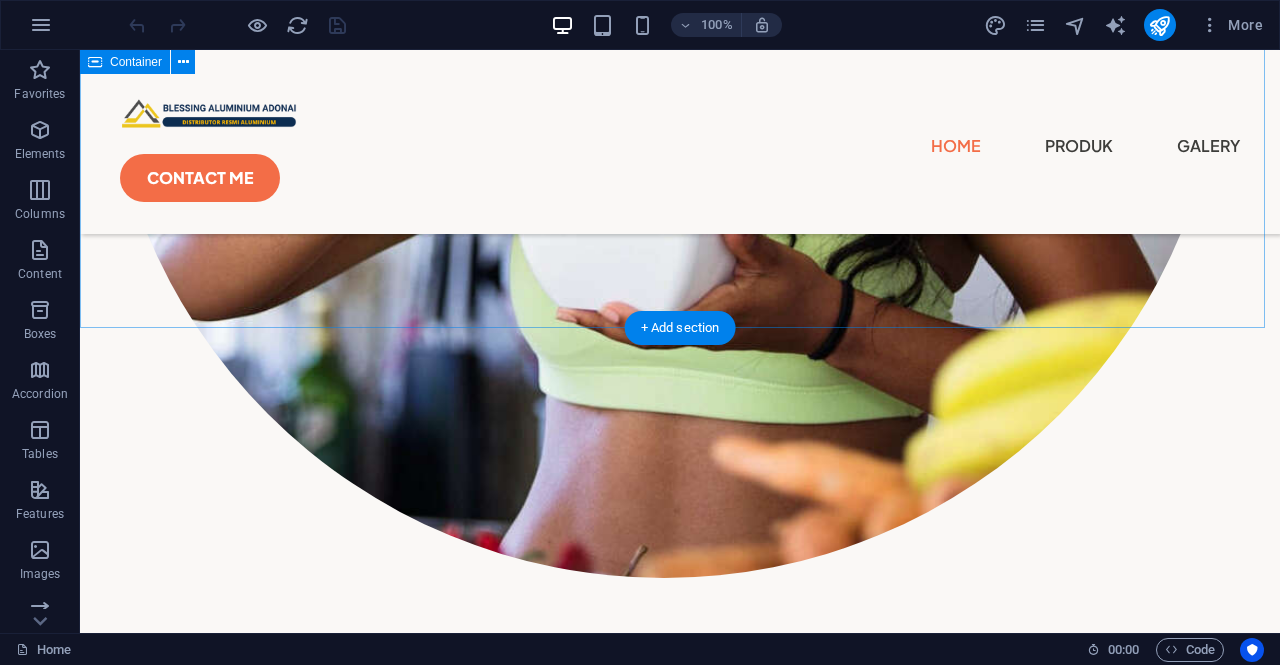 scroll, scrollTop: 800, scrollLeft: 0, axis: vertical 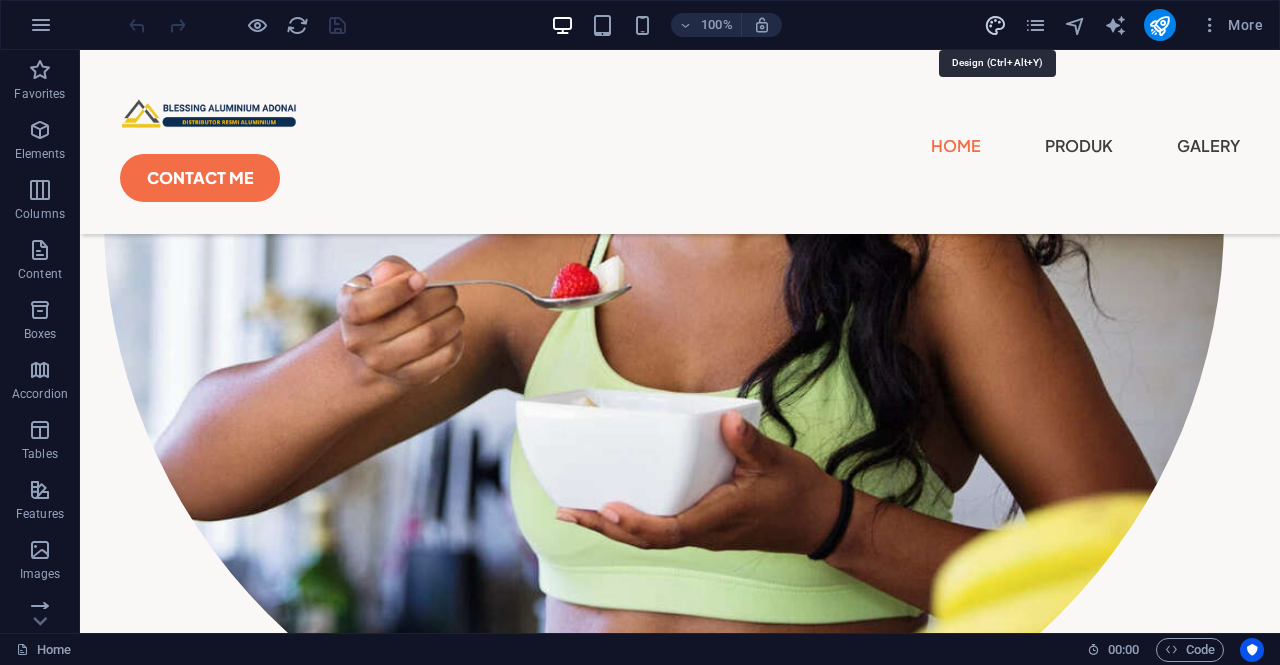 click at bounding box center [995, 25] 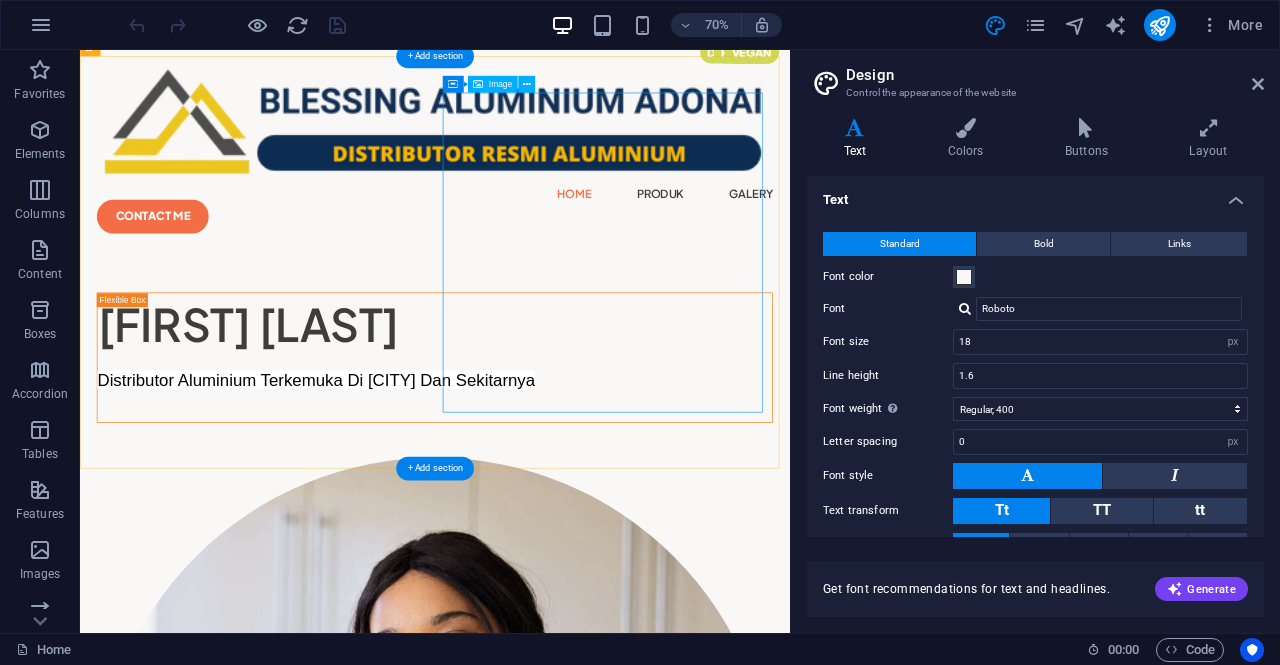 scroll, scrollTop: 0, scrollLeft: 0, axis: both 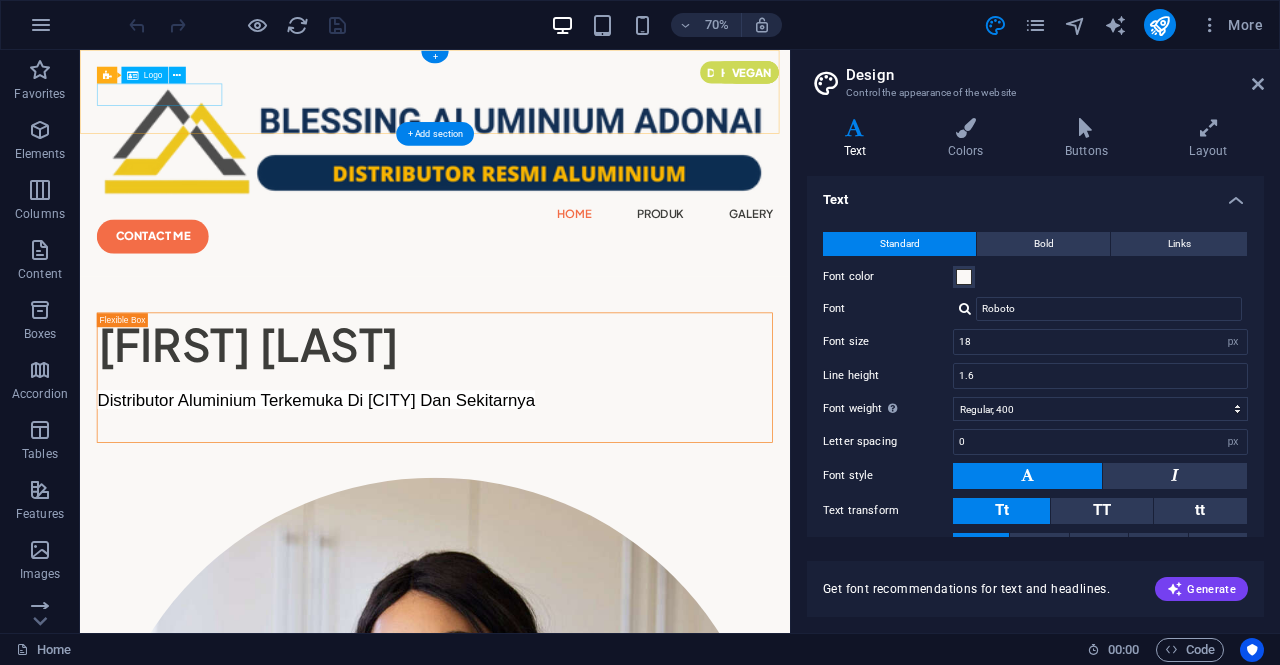 click at bounding box center (587, 183) 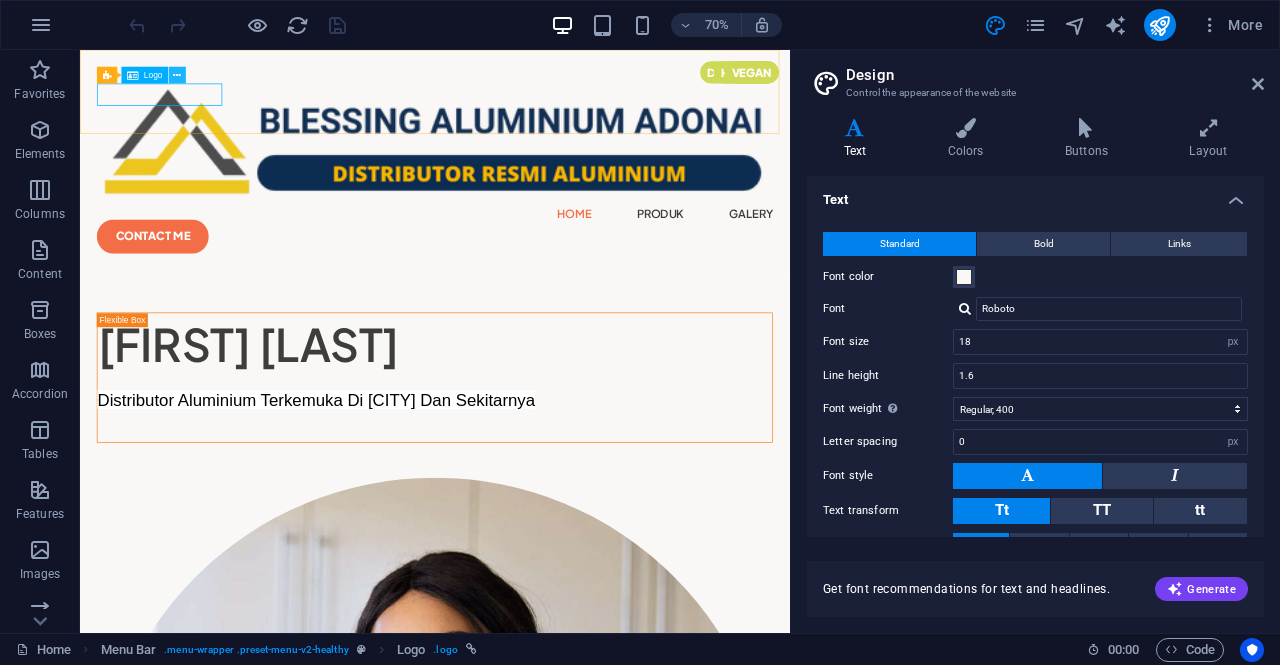click at bounding box center (177, 75) 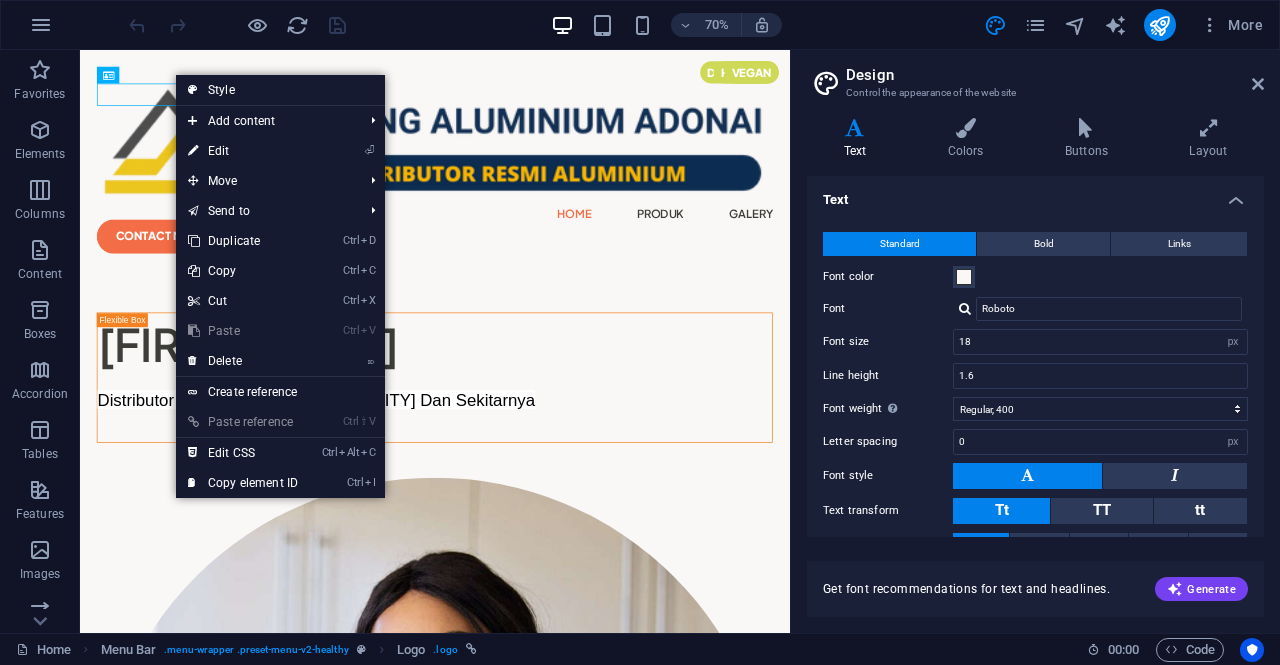 click on "⏎  Edit" at bounding box center (243, 151) 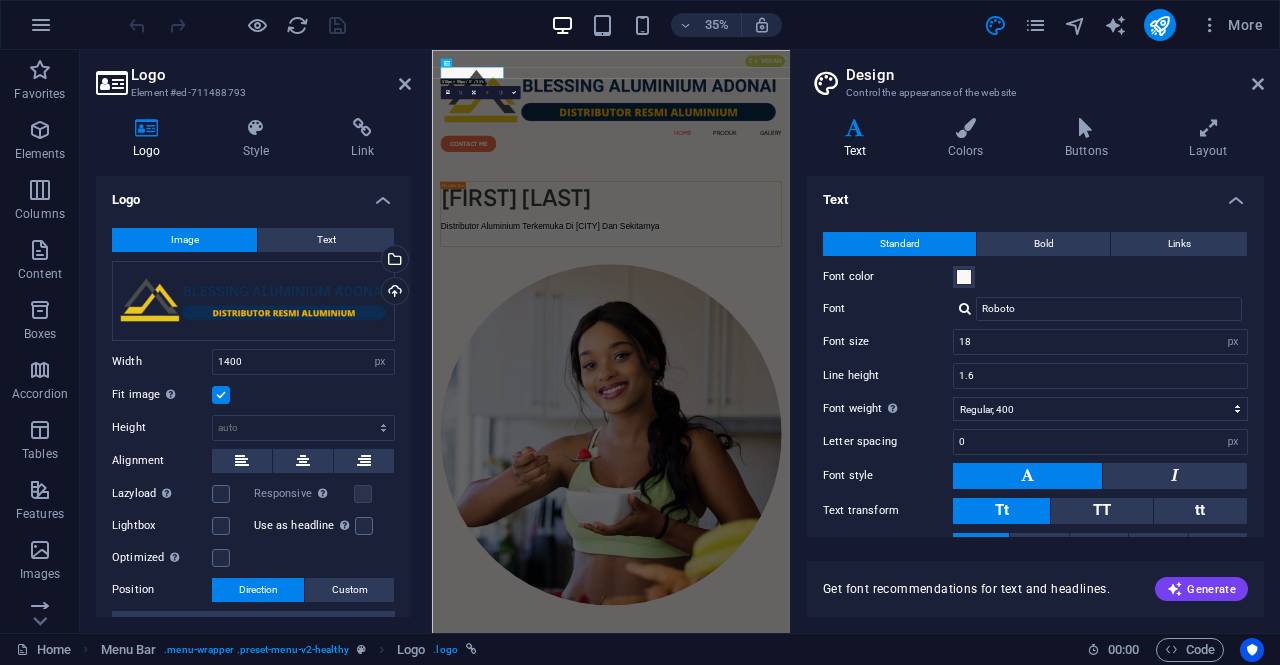 click at bounding box center (221, 395) 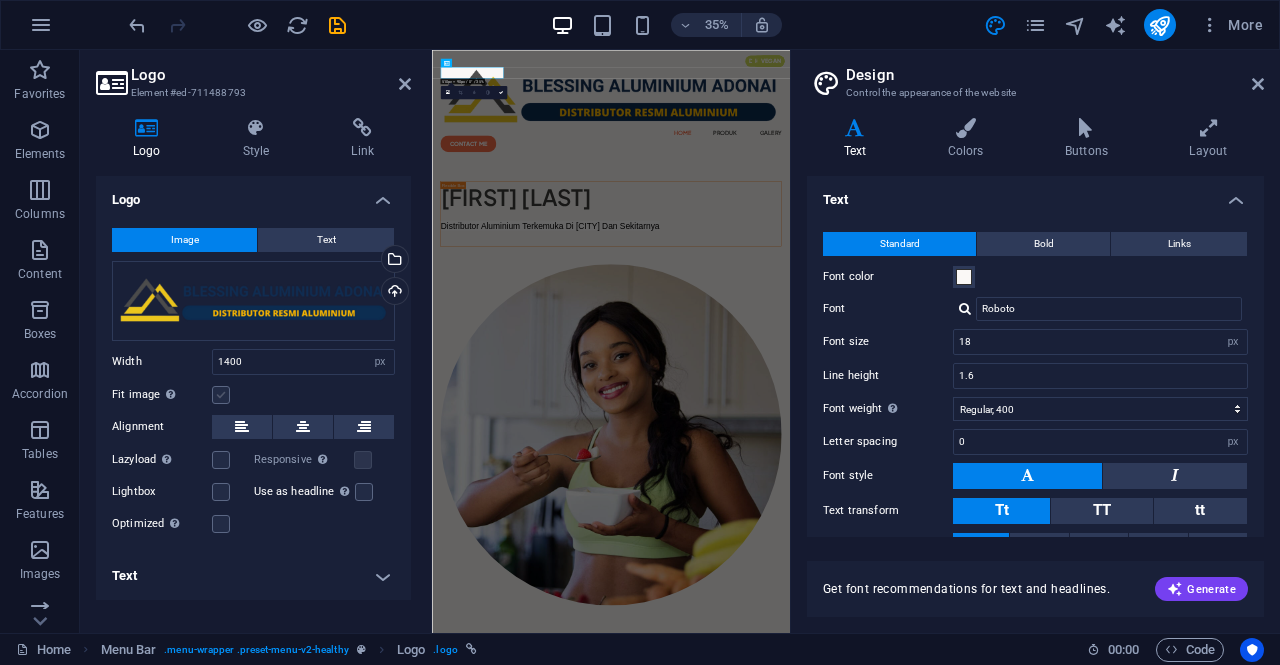click at bounding box center [221, 395] 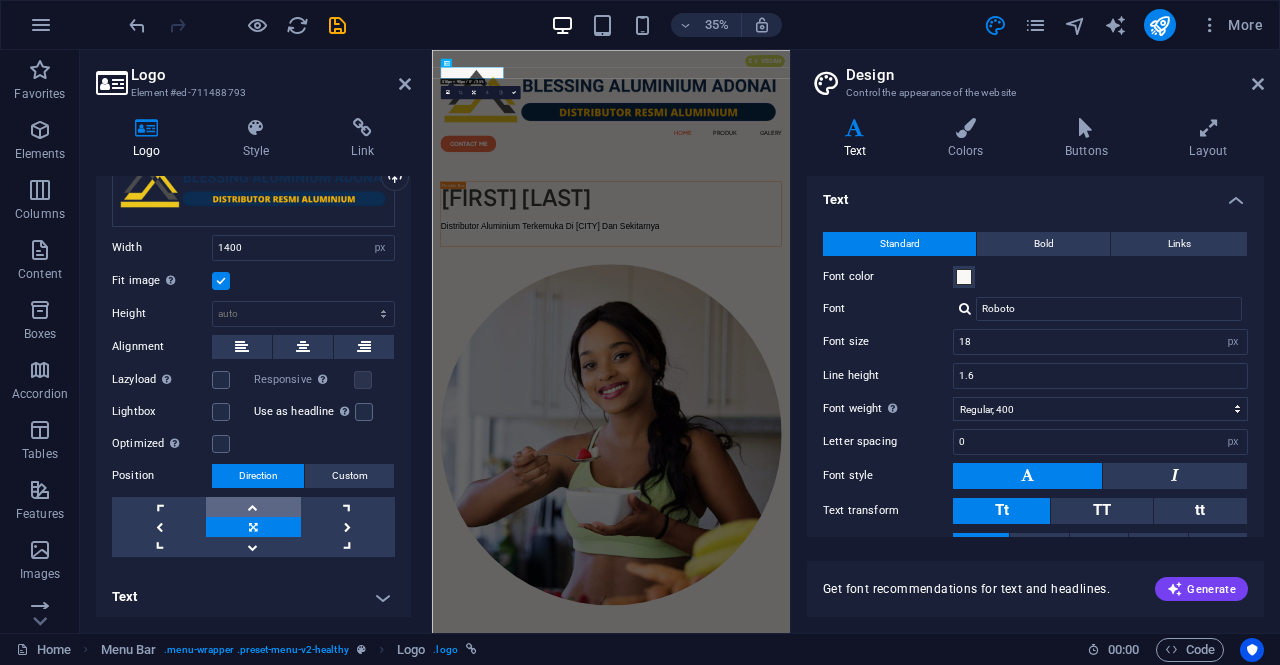 scroll, scrollTop: 116, scrollLeft: 0, axis: vertical 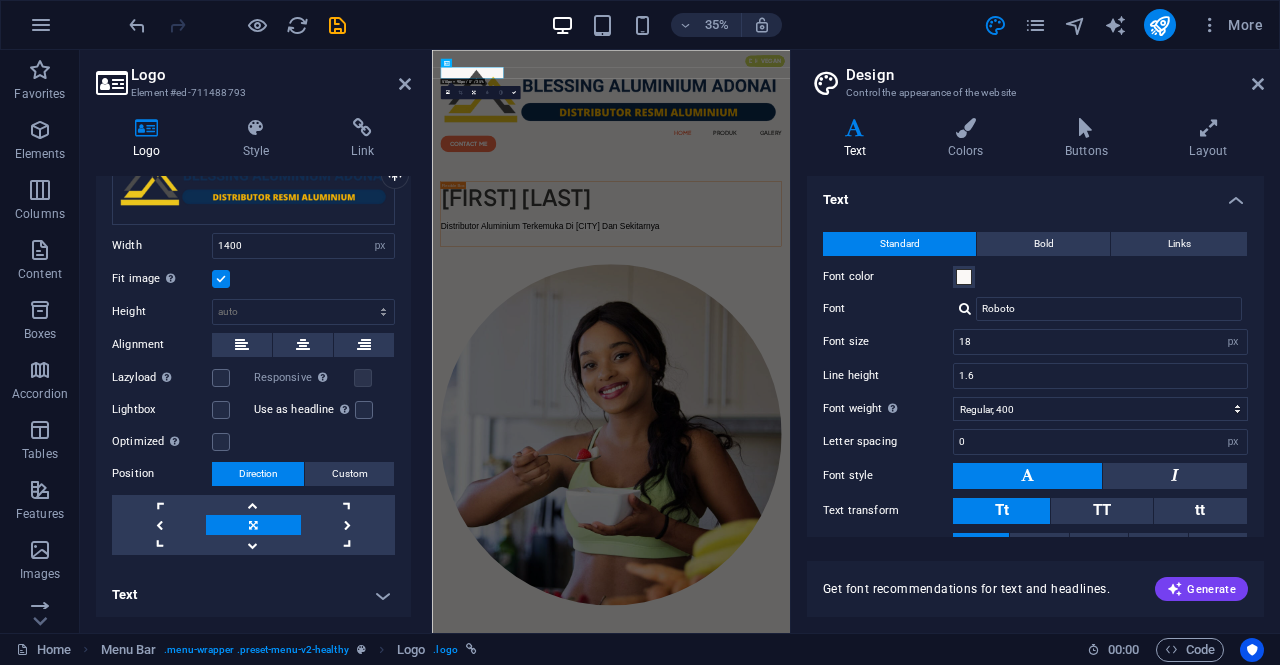 click at bounding box center (253, 525) 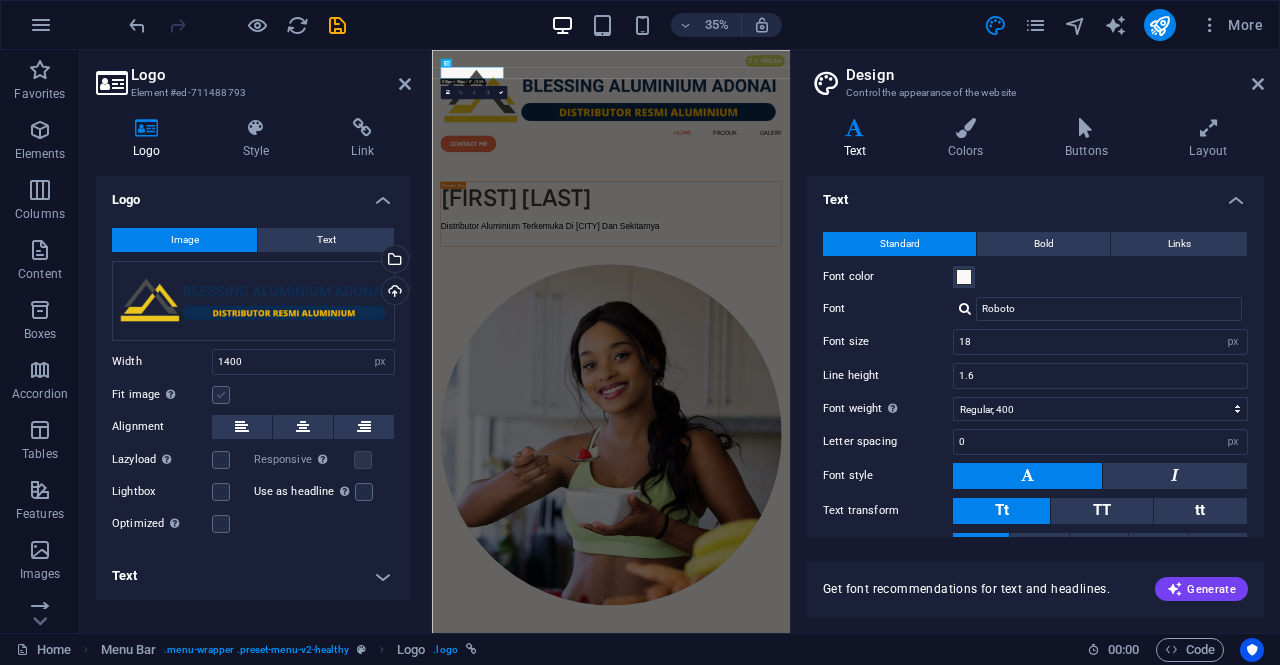 scroll, scrollTop: 0, scrollLeft: 0, axis: both 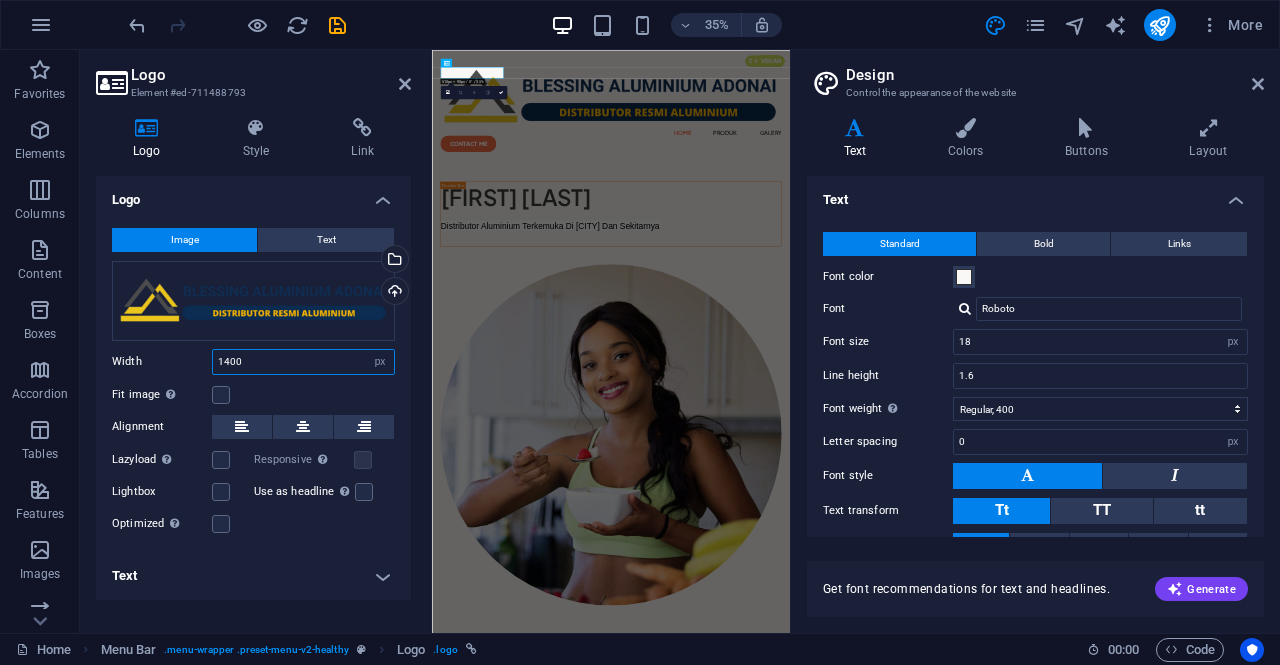 click on "1400" at bounding box center [303, 362] 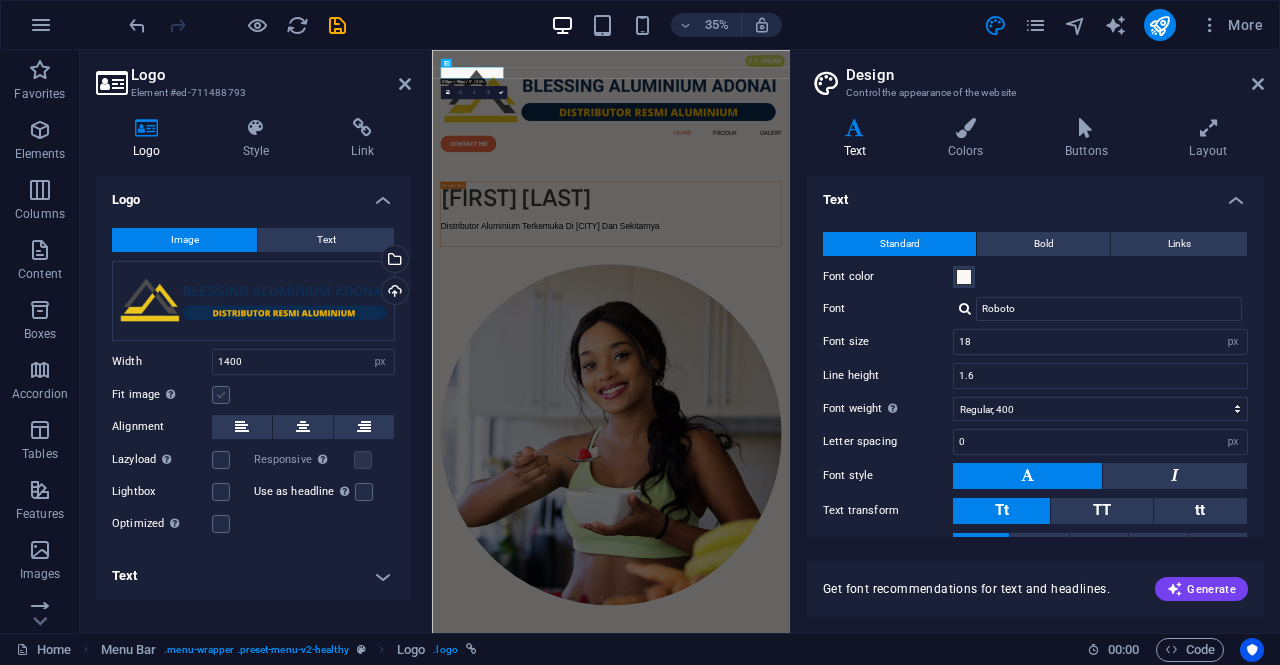 click at bounding box center [221, 395] 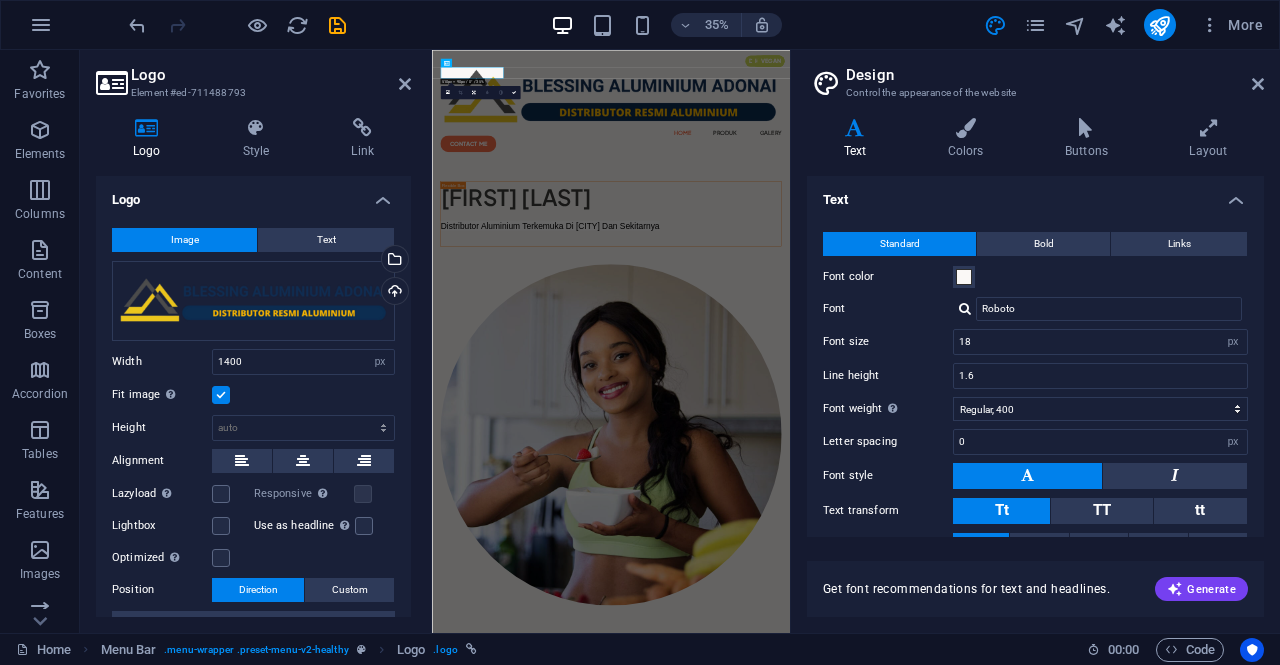 click at bounding box center (221, 395) 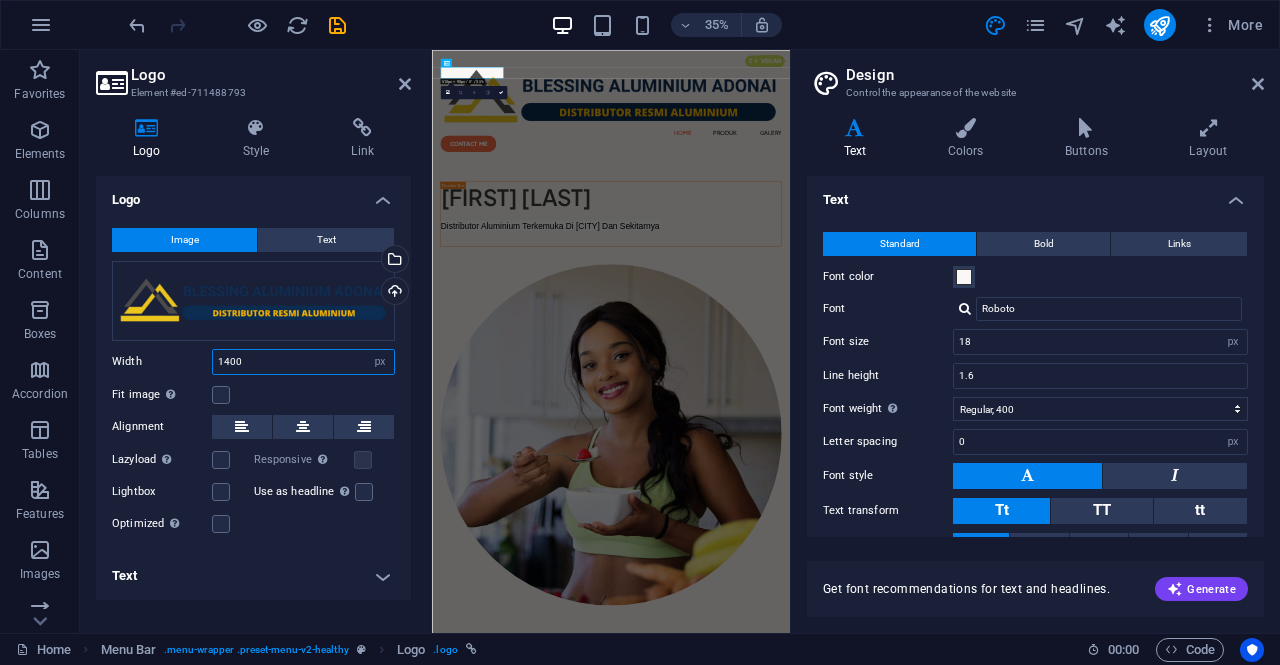 drag, startPoint x: 252, startPoint y: 359, endPoint x: 191, endPoint y: 359, distance: 61 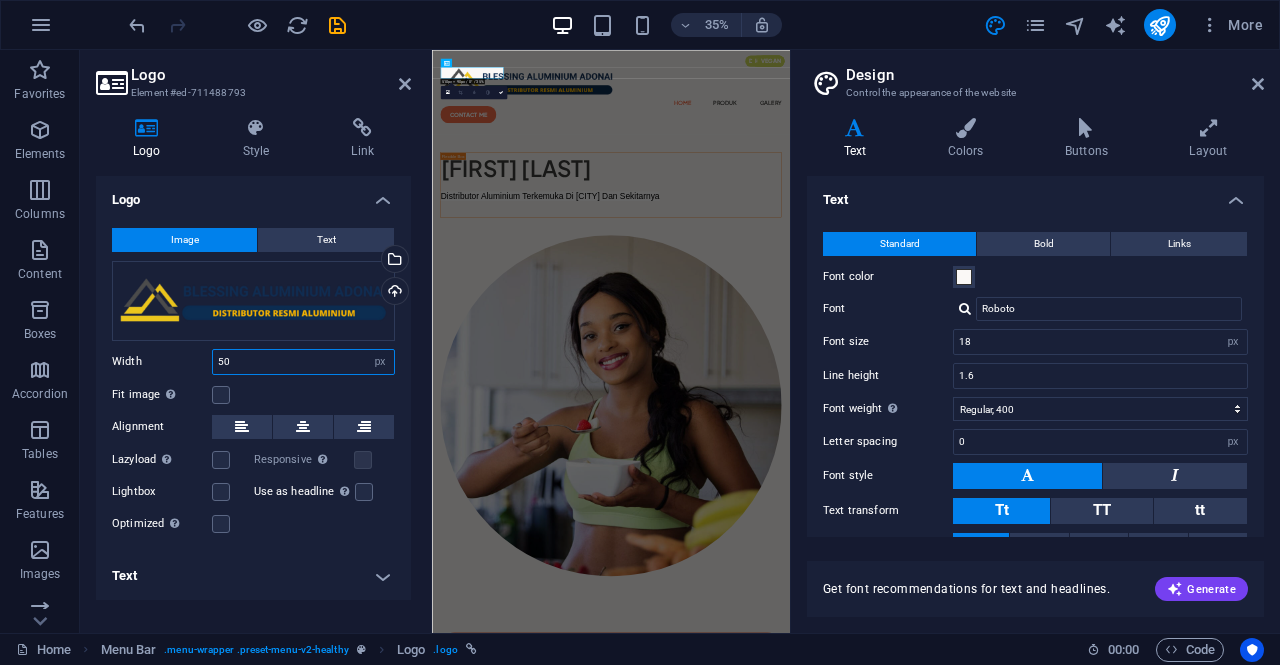 type on "5" 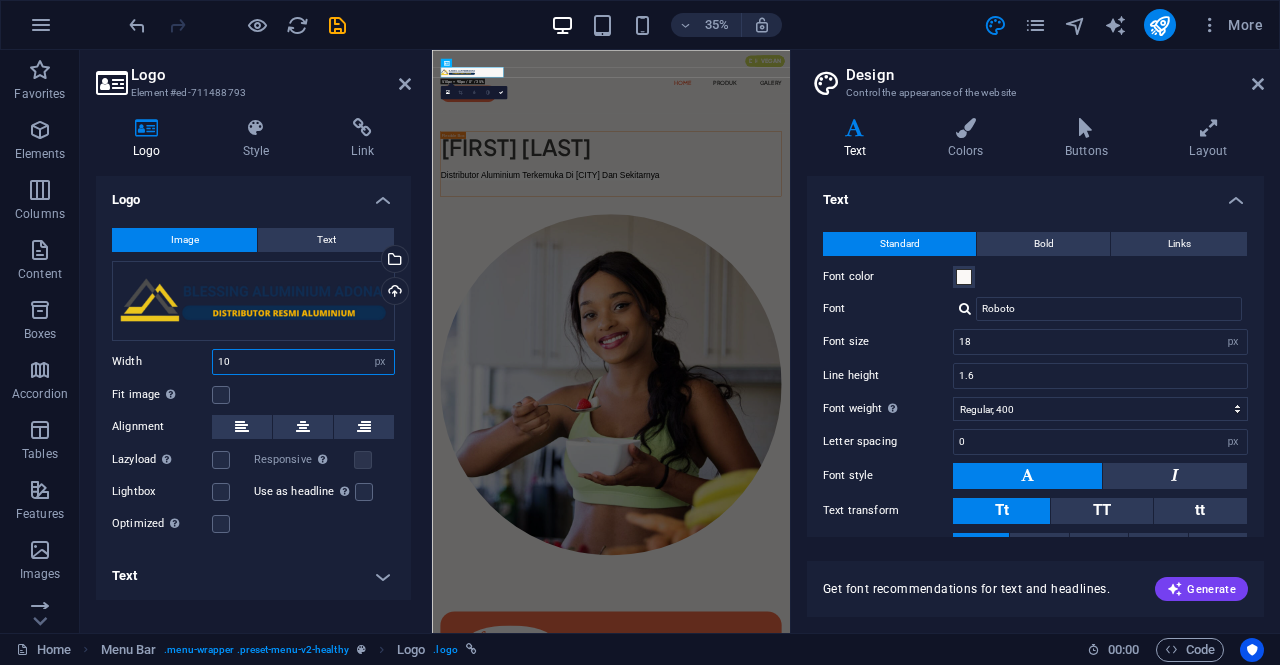 type on "1" 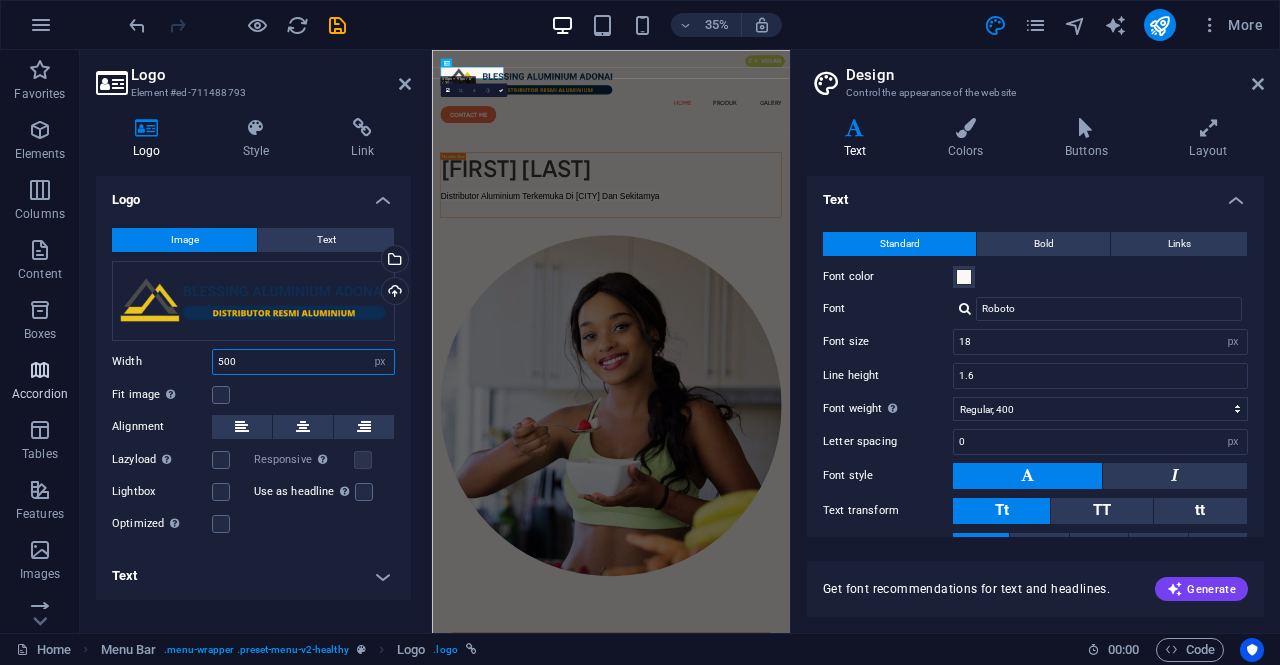 drag, startPoint x: 272, startPoint y: 356, endPoint x: 74, endPoint y: 349, distance: 198.1237 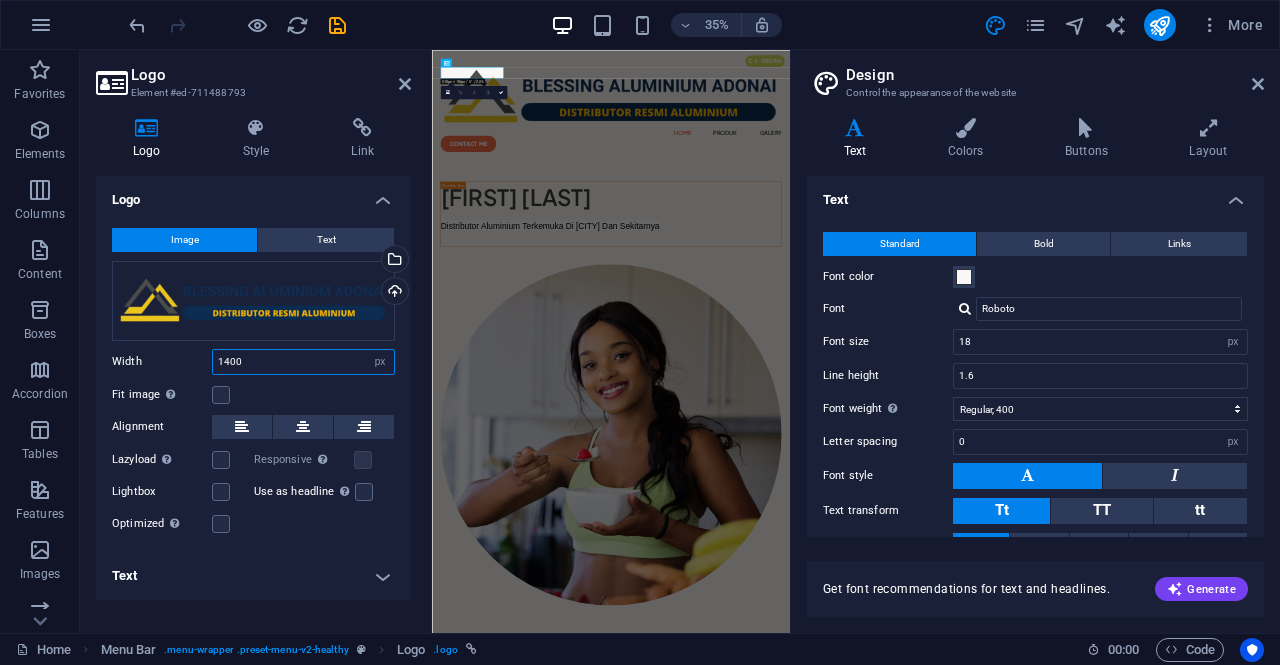 type on "1400" 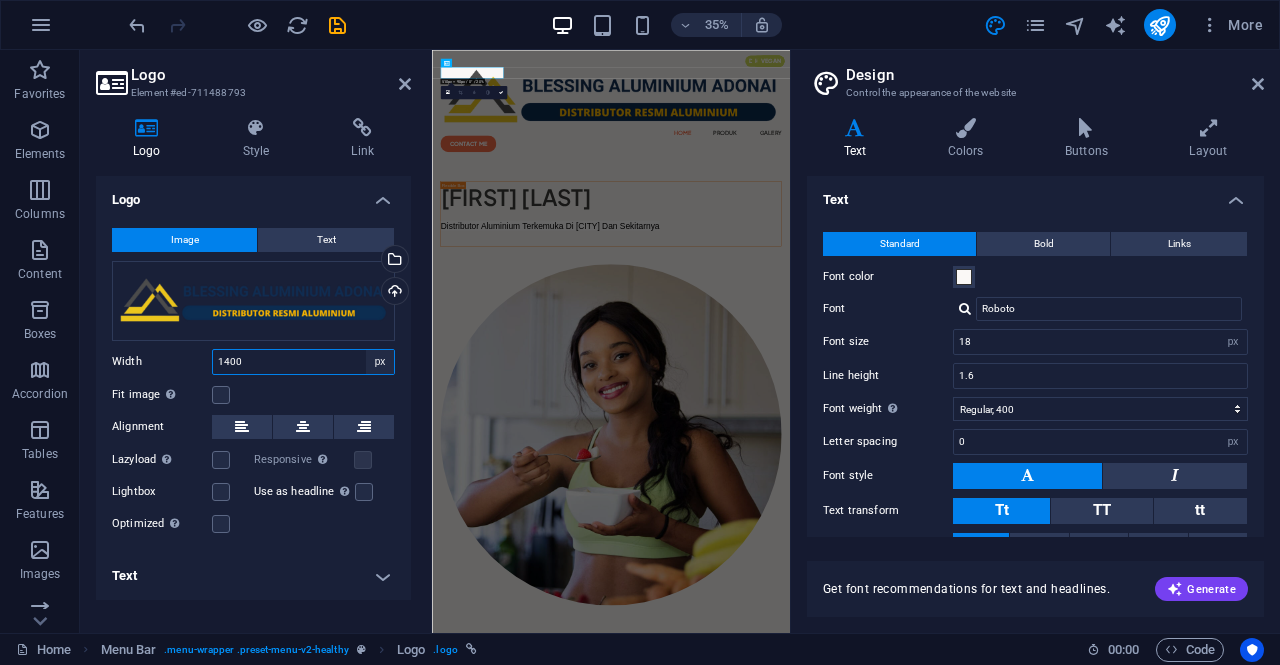 click on "Default auto px rem % em vh vw" at bounding box center [380, 362] 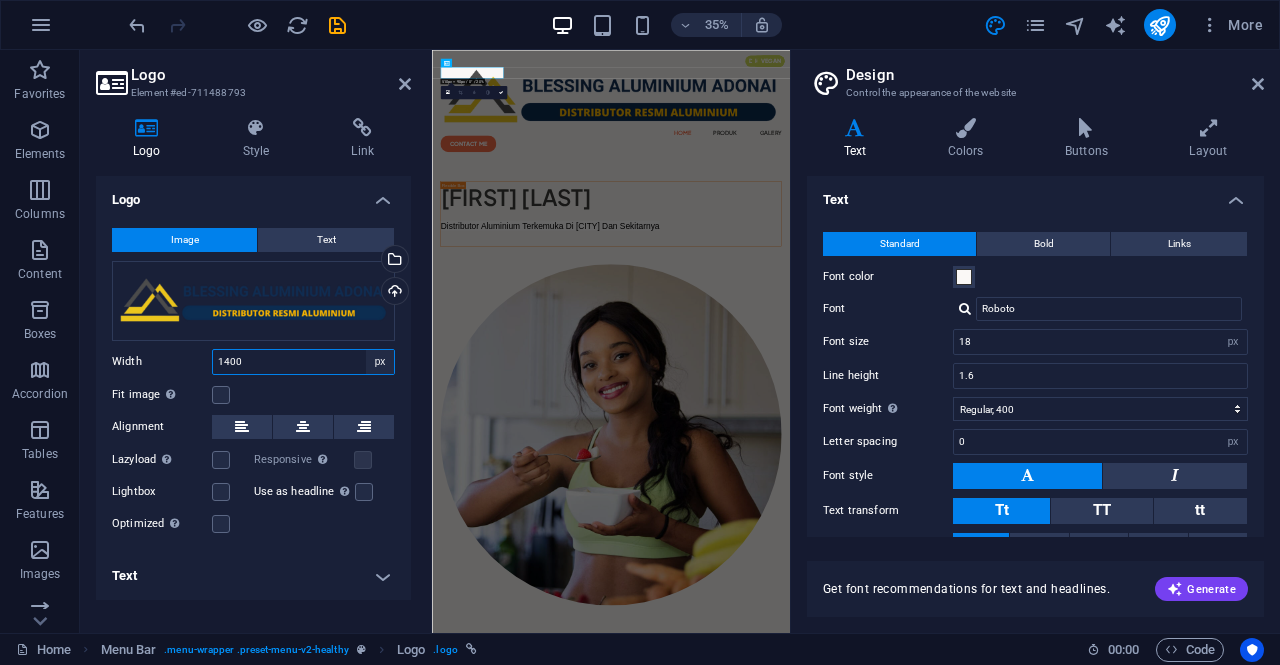 select on "auto" 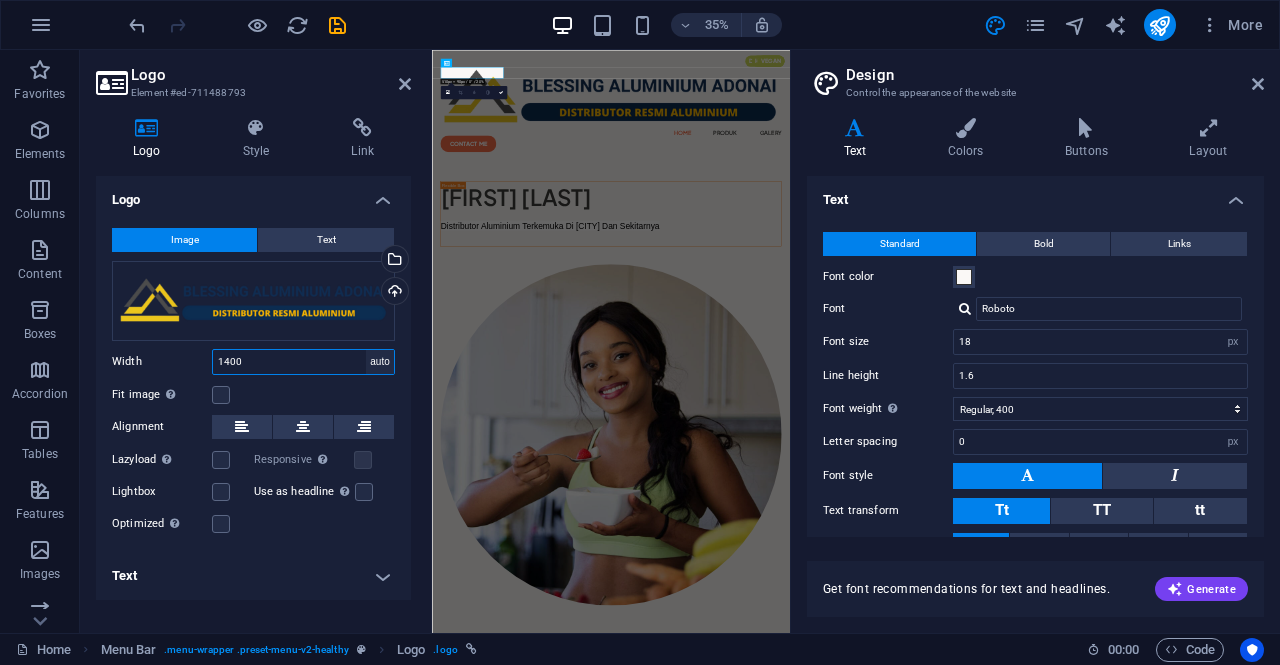 click on "Default auto px rem % em vh vw" at bounding box center [380, 362] 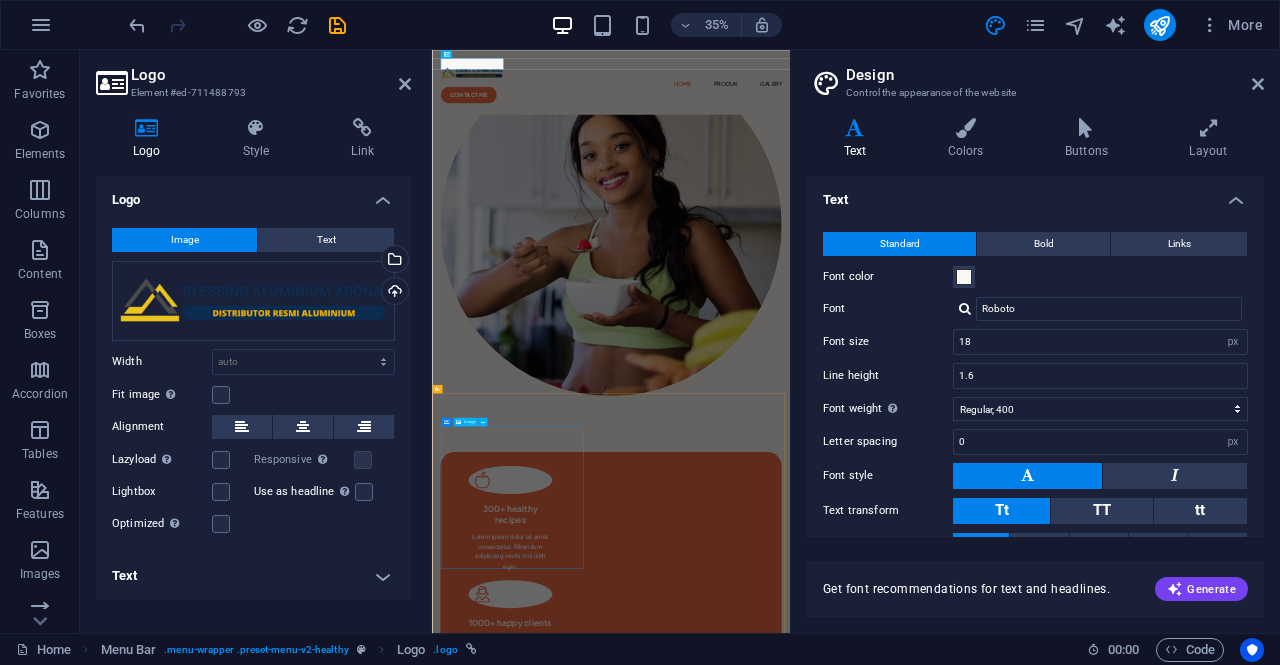 scroll, scrollTop: 400, scrollLeft: 0, axis: vertical 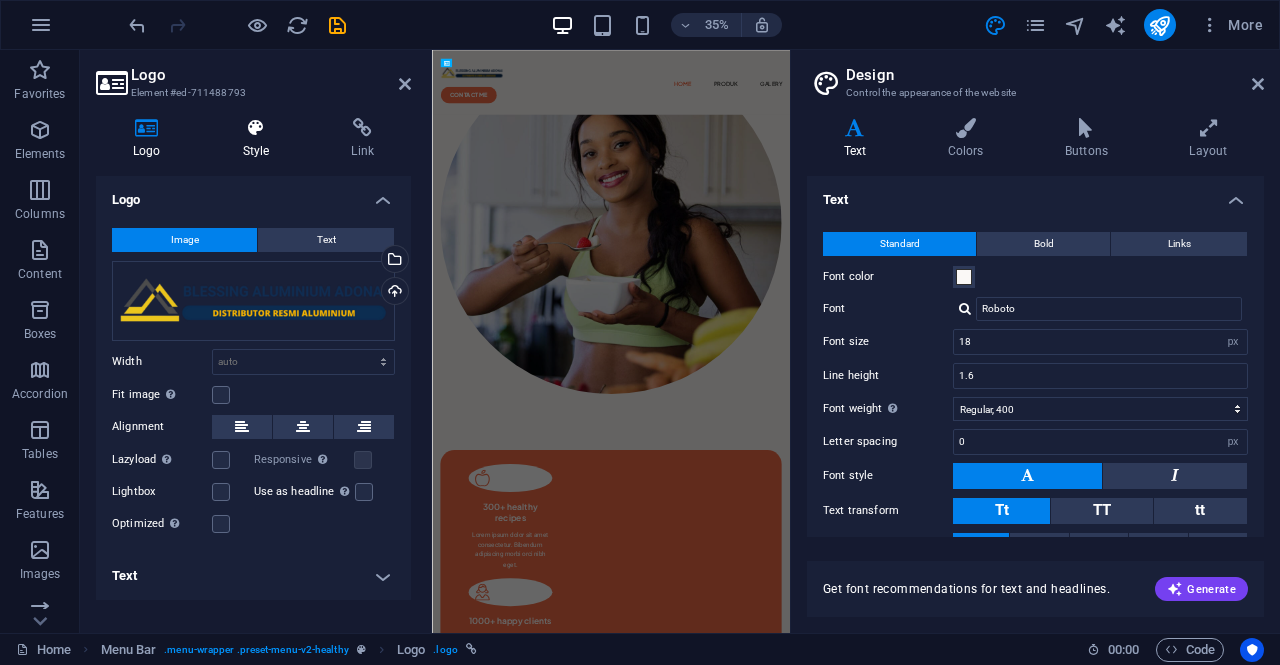 click on "Style" at bounding box center [260, 139] 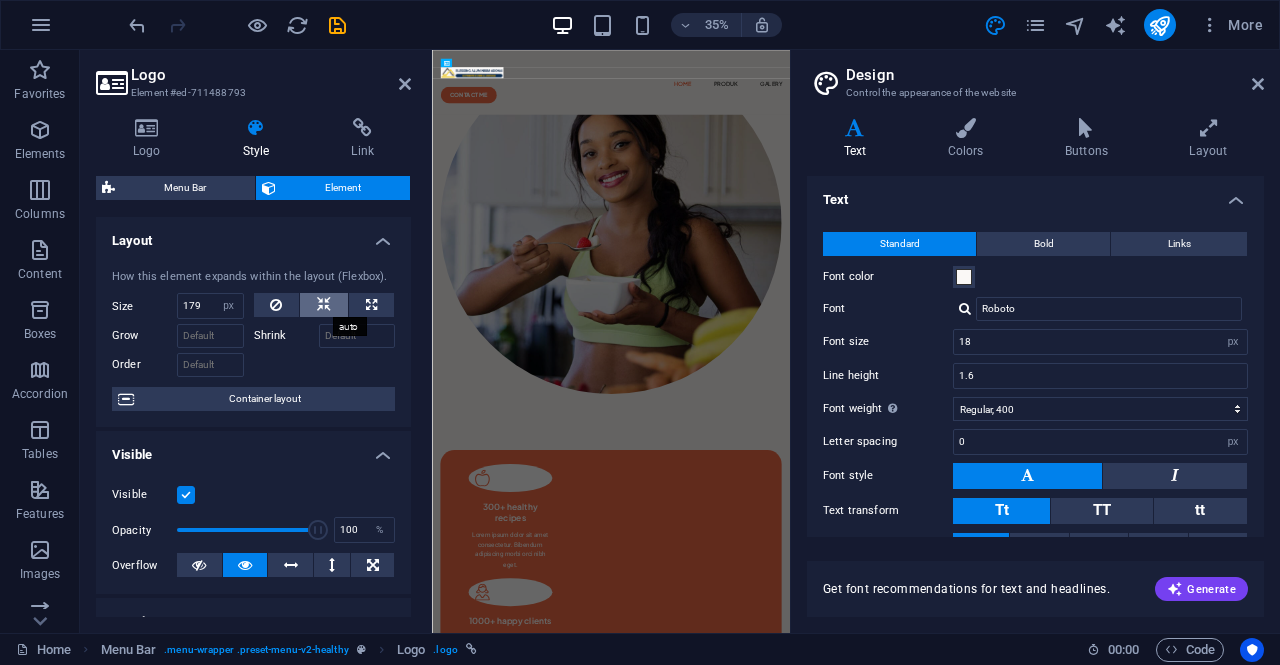 click at bounding box center (324, 305) 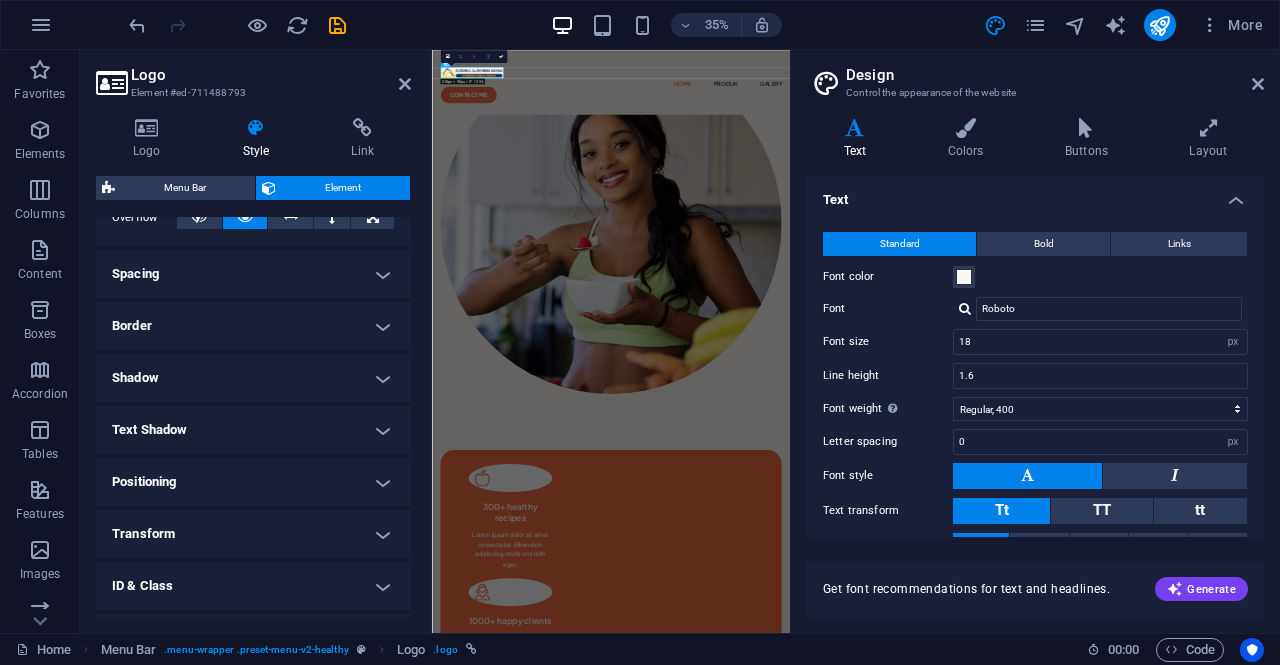 scroll, scrollTop: 444, scrollLeft: 0, axis: vertical 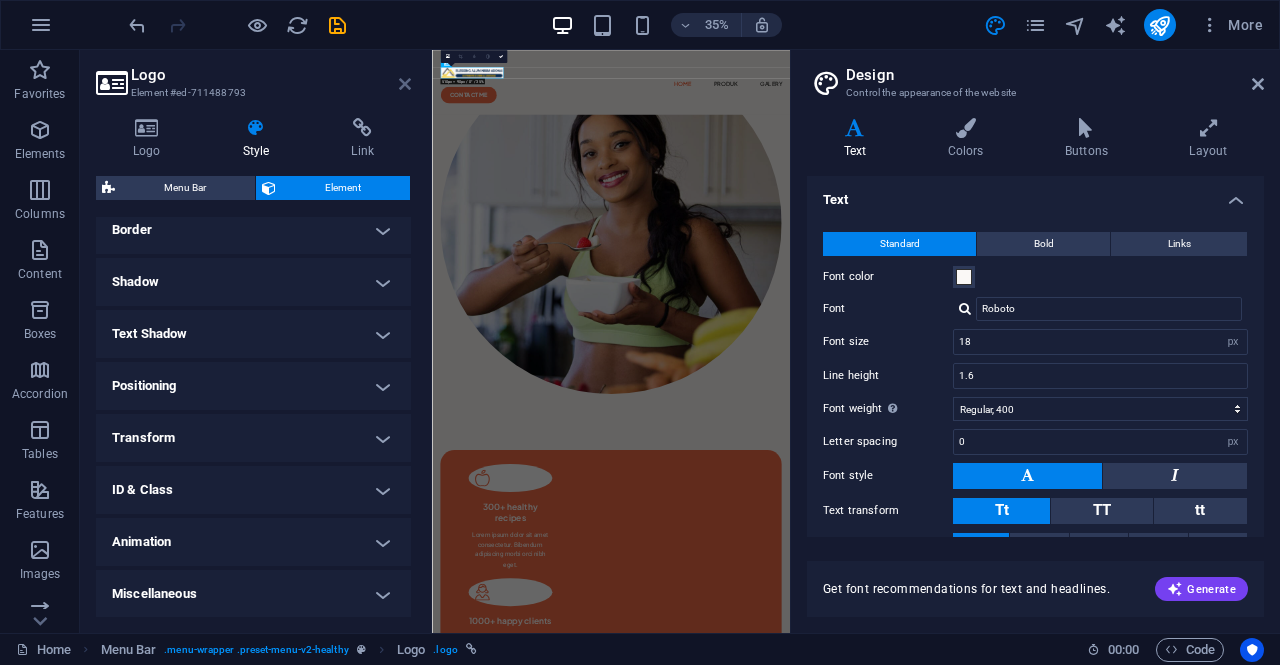 click at bounding box center [405, 84] 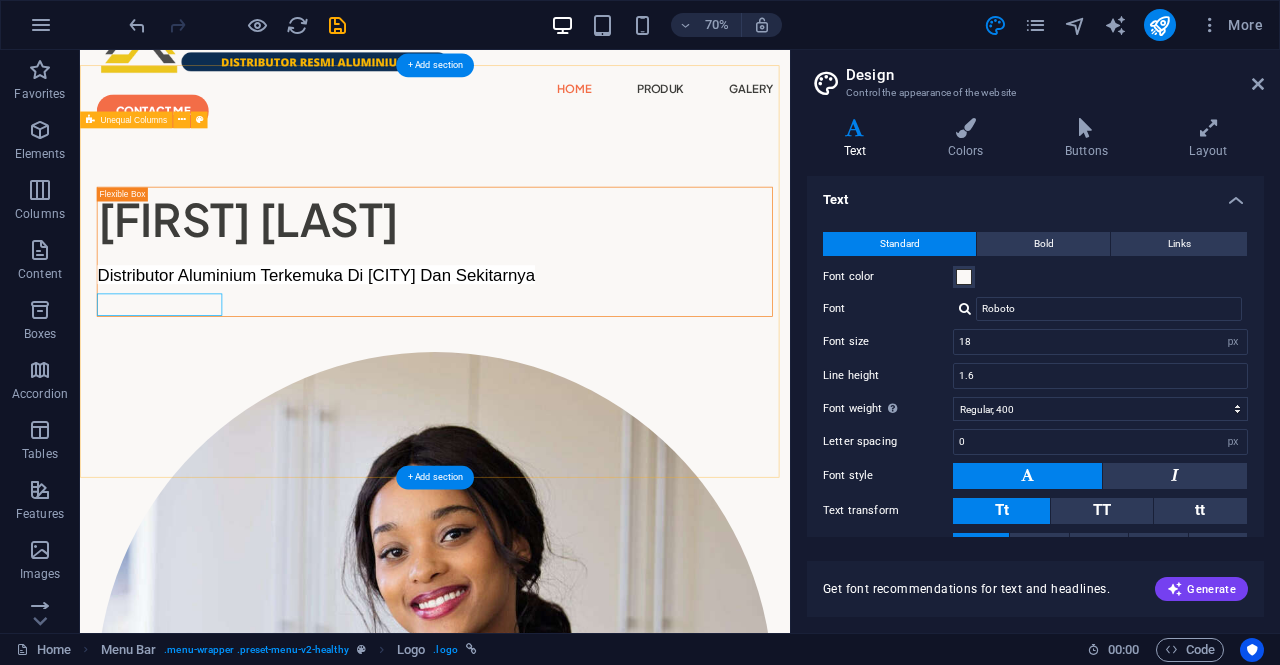 scroll, scrollTop: 0, scrollLeft: 0, axis: both 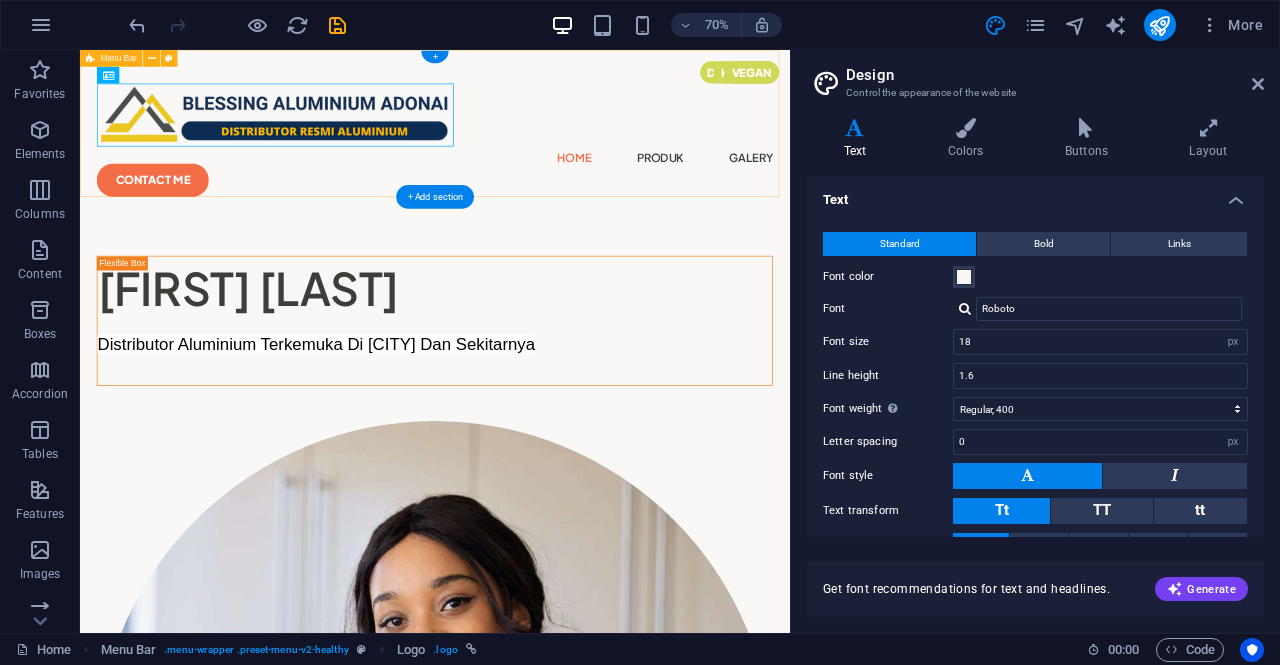 click on "Home Produk Galery CONTACT ME" at bounding box center (587, 171) 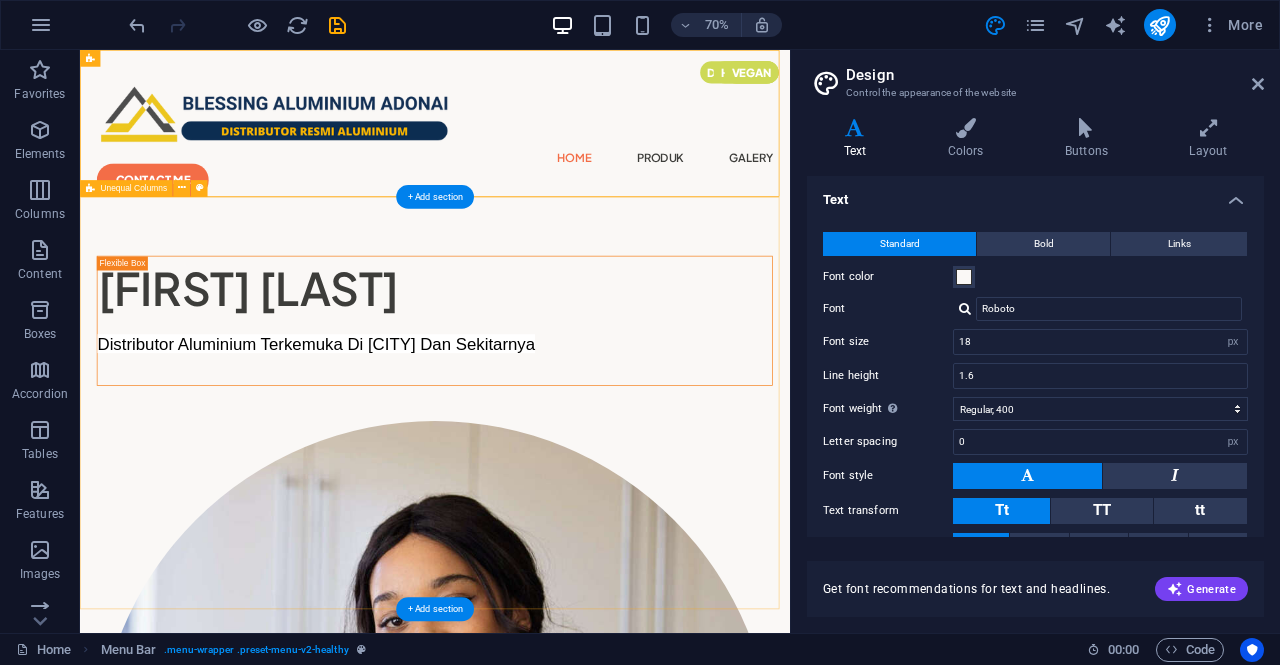 drag, startPoint x: 533, startPoint y: 328, endPoint x: 543, endPoint y: 322, distance: 11.661903 